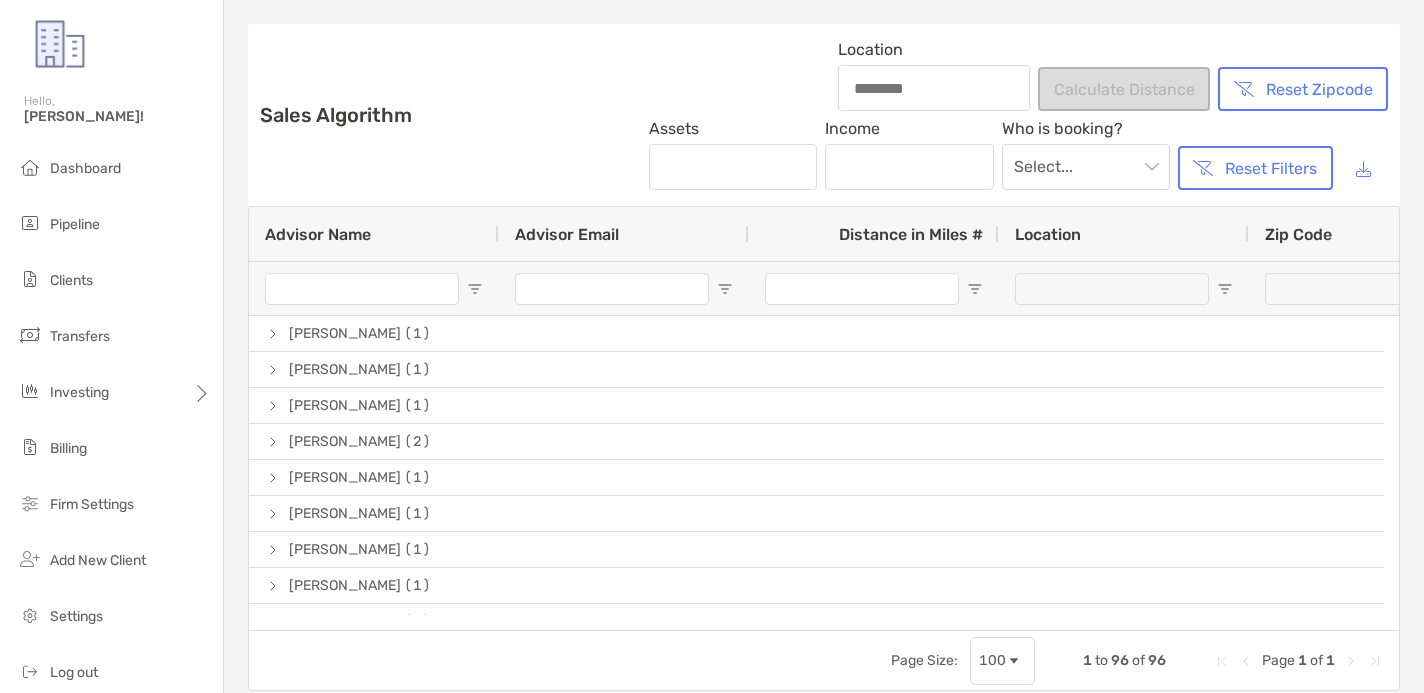 scroll, scrollTop: 0, scrollLeft: 0, axis: both 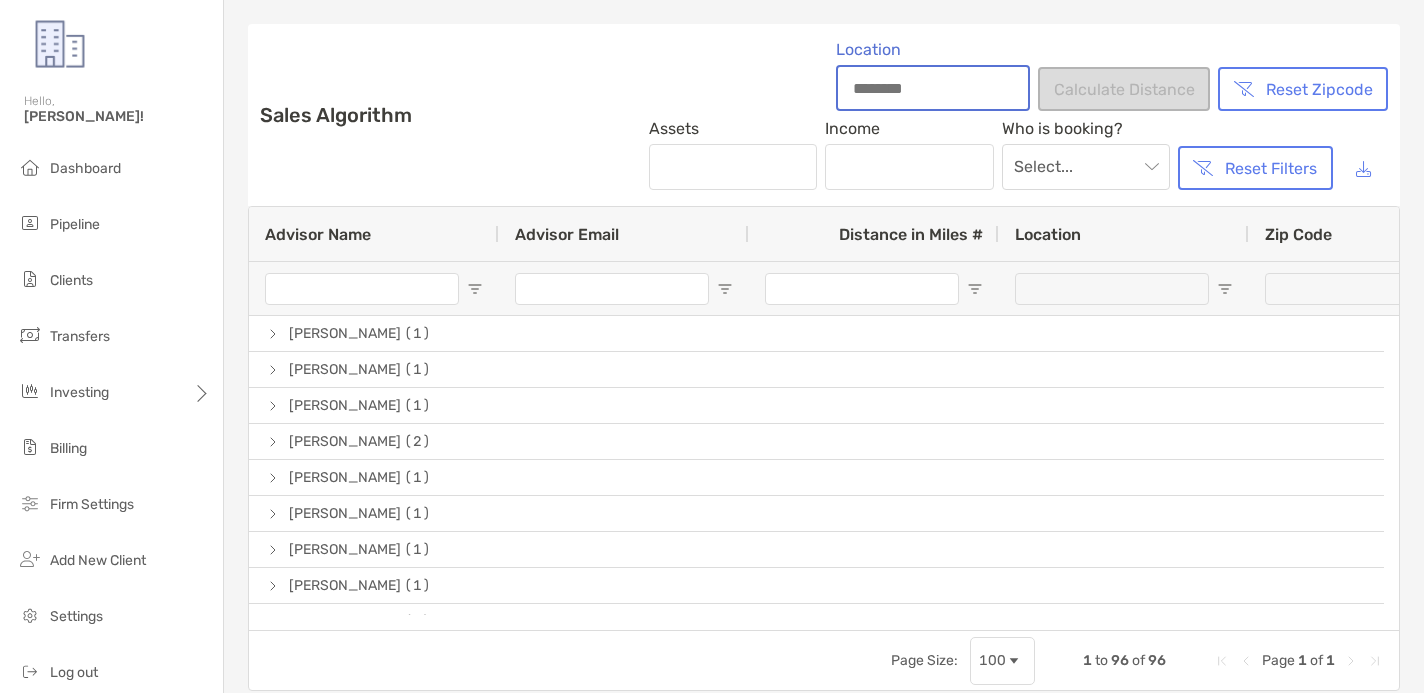 click on "Location" at bounding box center [933, 88] 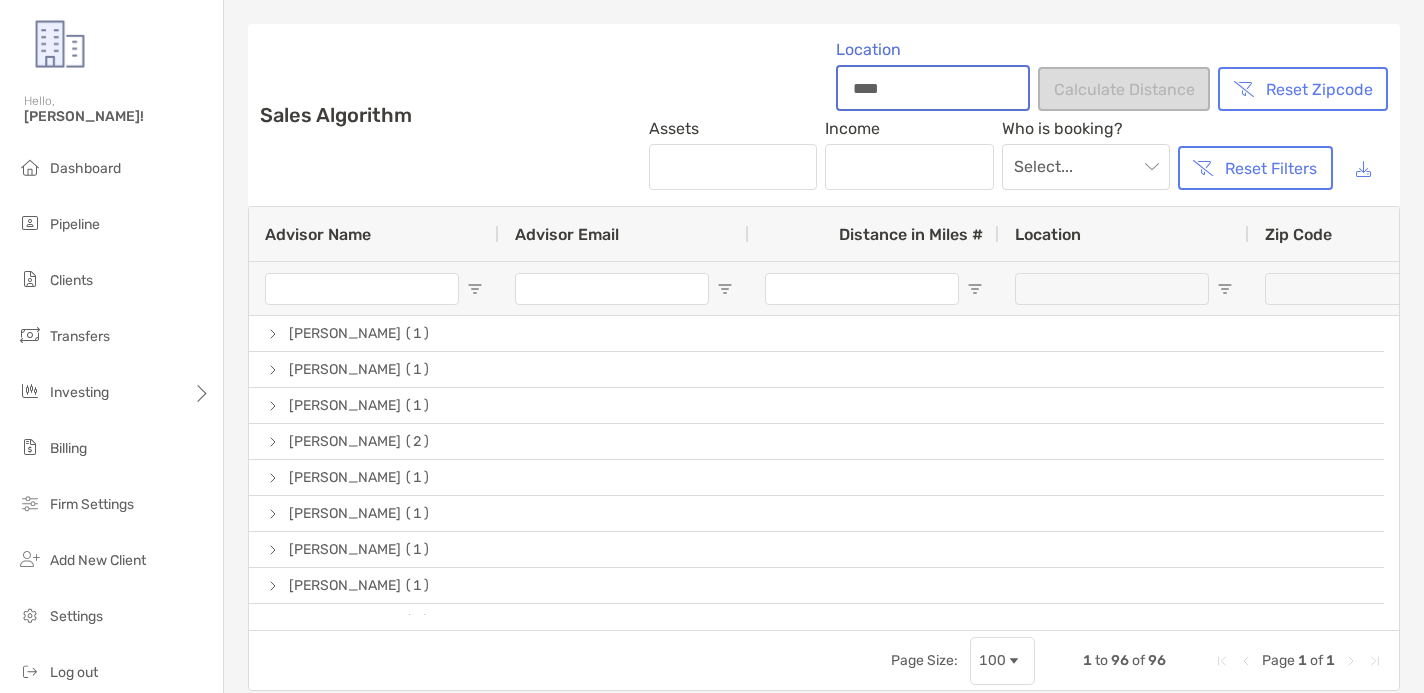 type on "*****" 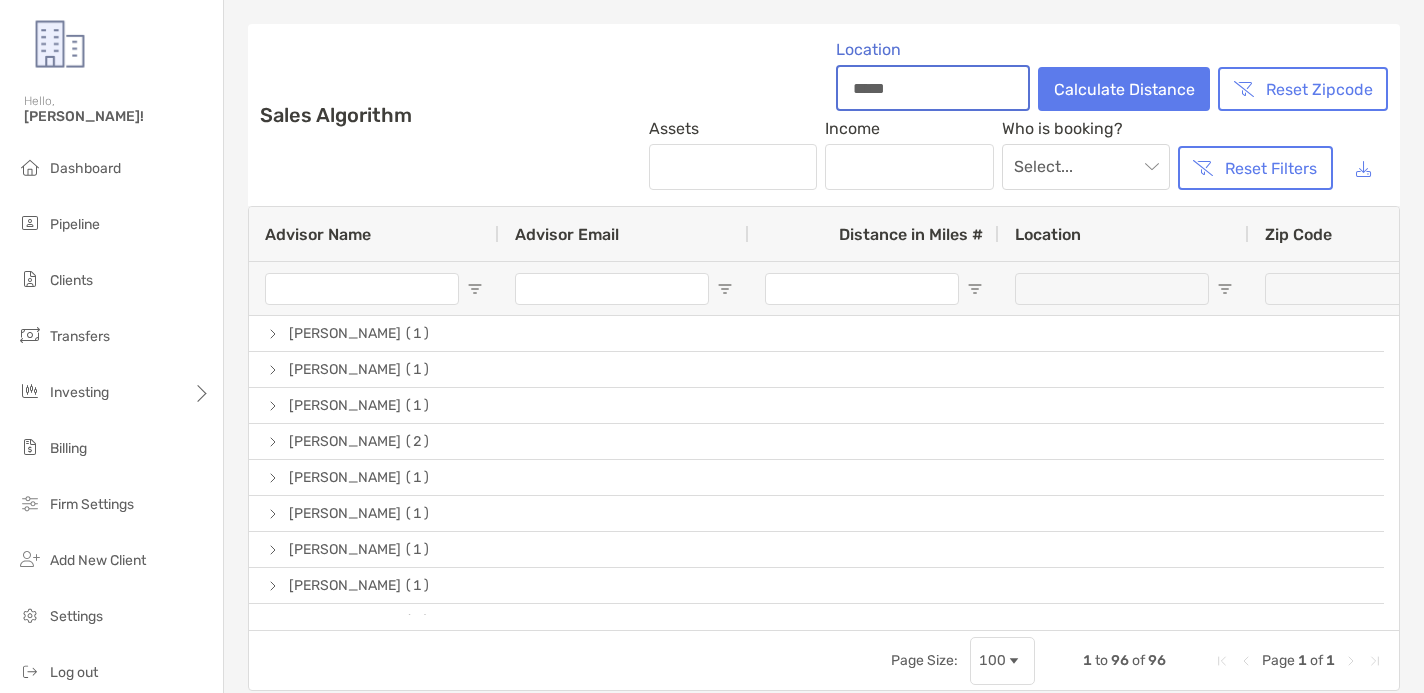 drag, startPoint x: 918, startPoint y: 86, endPoint x: 741, endPoint y: 85, distance: 177.00282 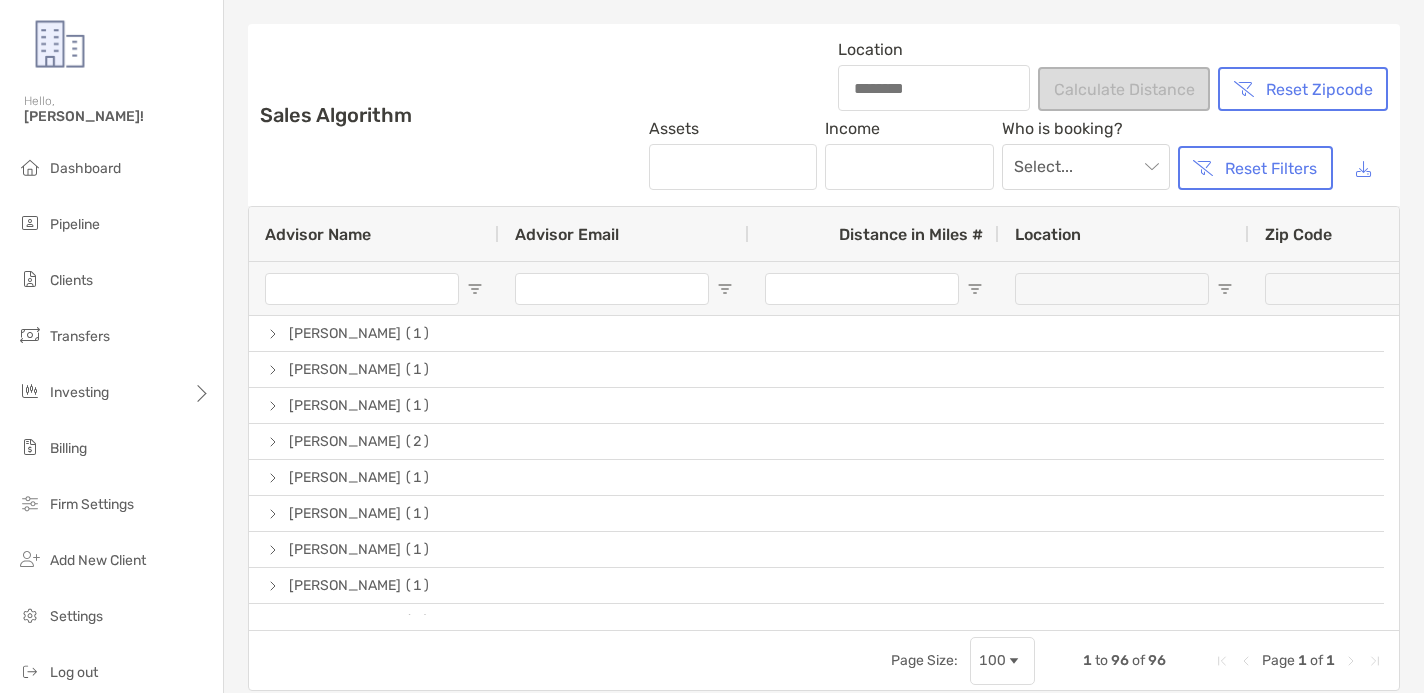 click on "Location Calculate Distance Reset Zipcode Assets Income Who is booking? Select... Reset Filters" at bounding box center (1018, 115) 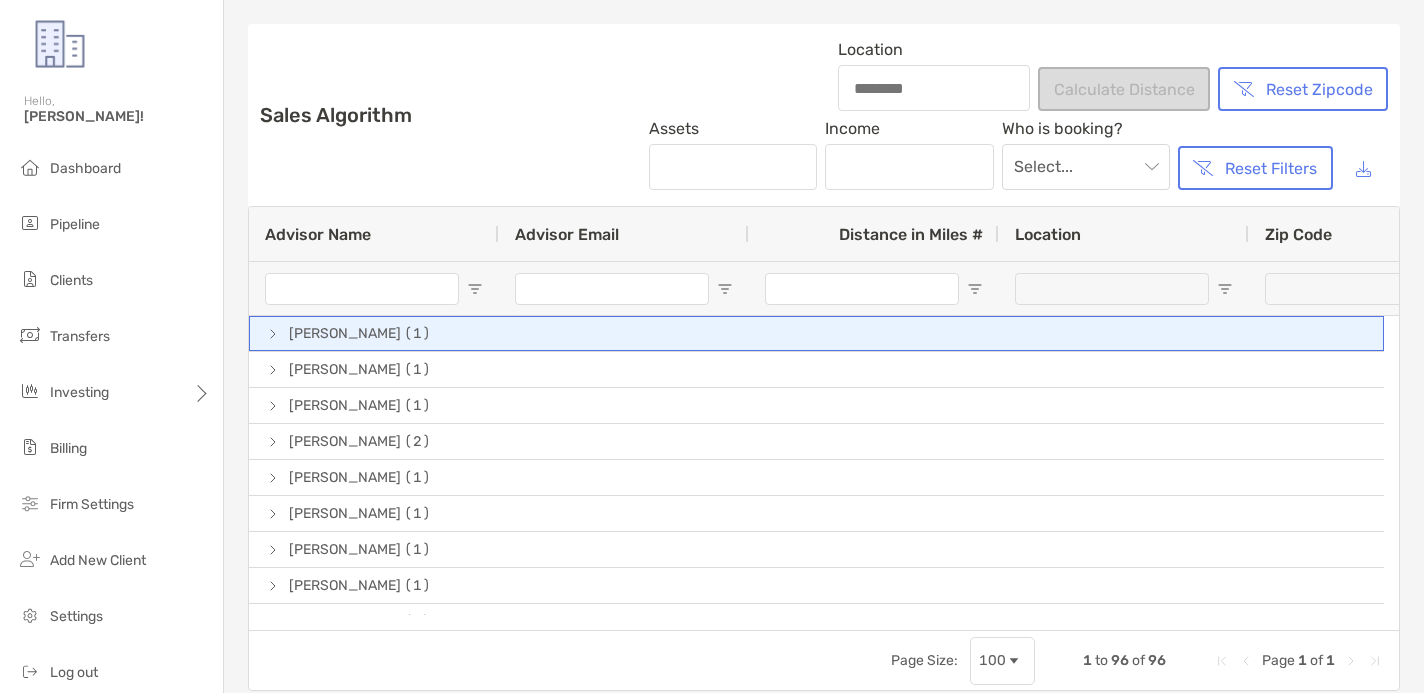 click on "[PERSON_NAME] (1)" at bounding box center [816, 334] 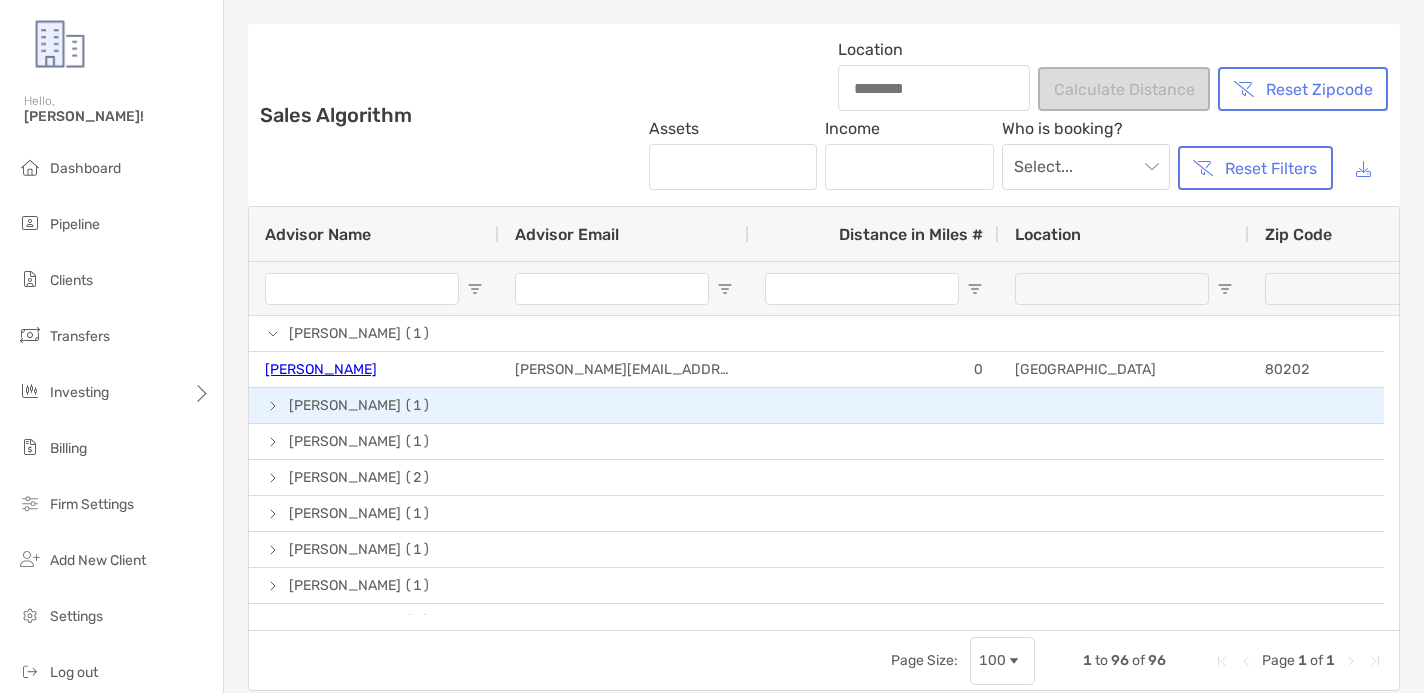 click at bounding box center (273, 406) 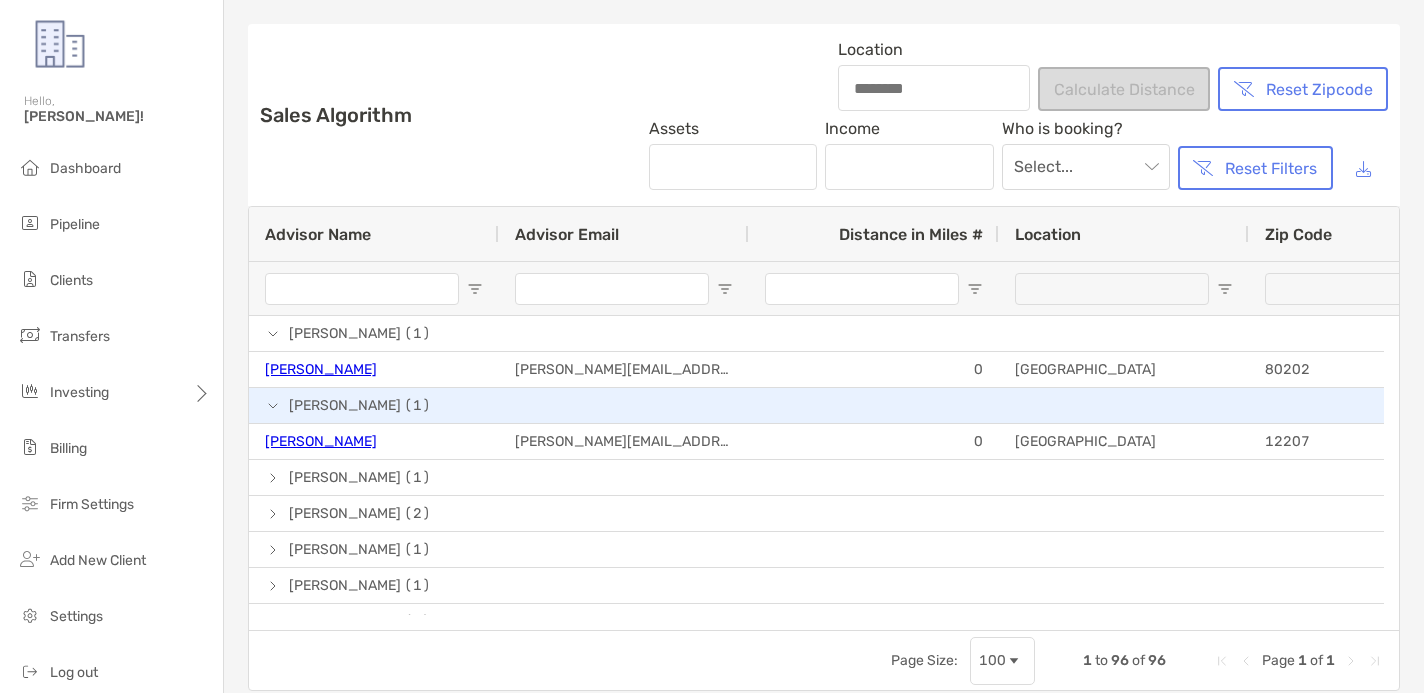 click at bounding box center [273, 406] 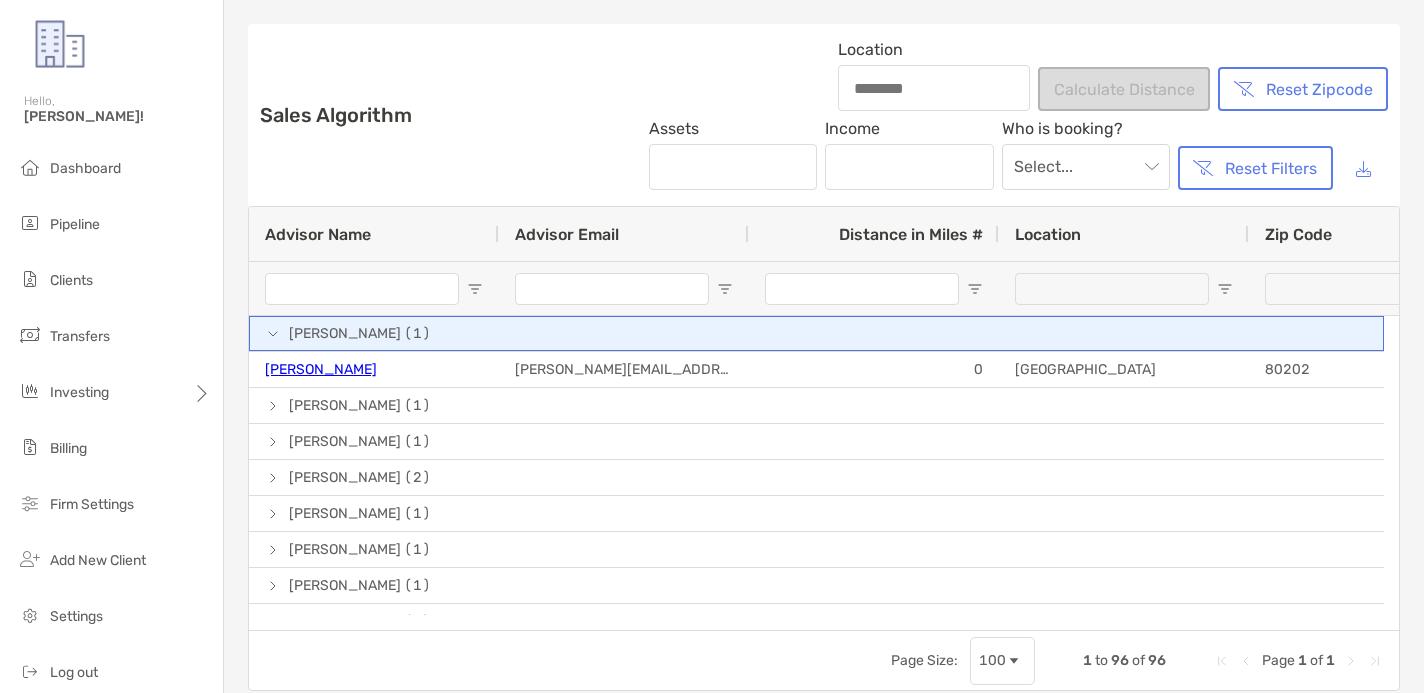 click at bounding box center (273, 334) 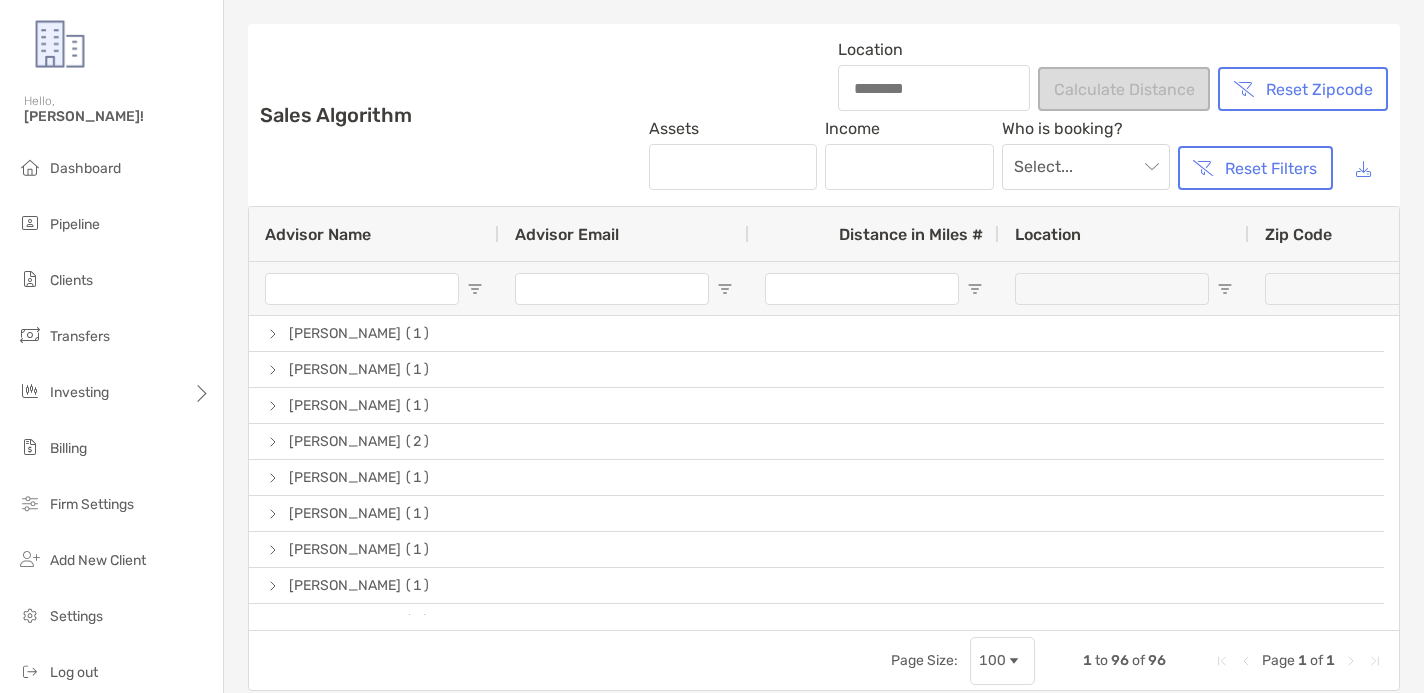 click at bounding box center [934, 88] 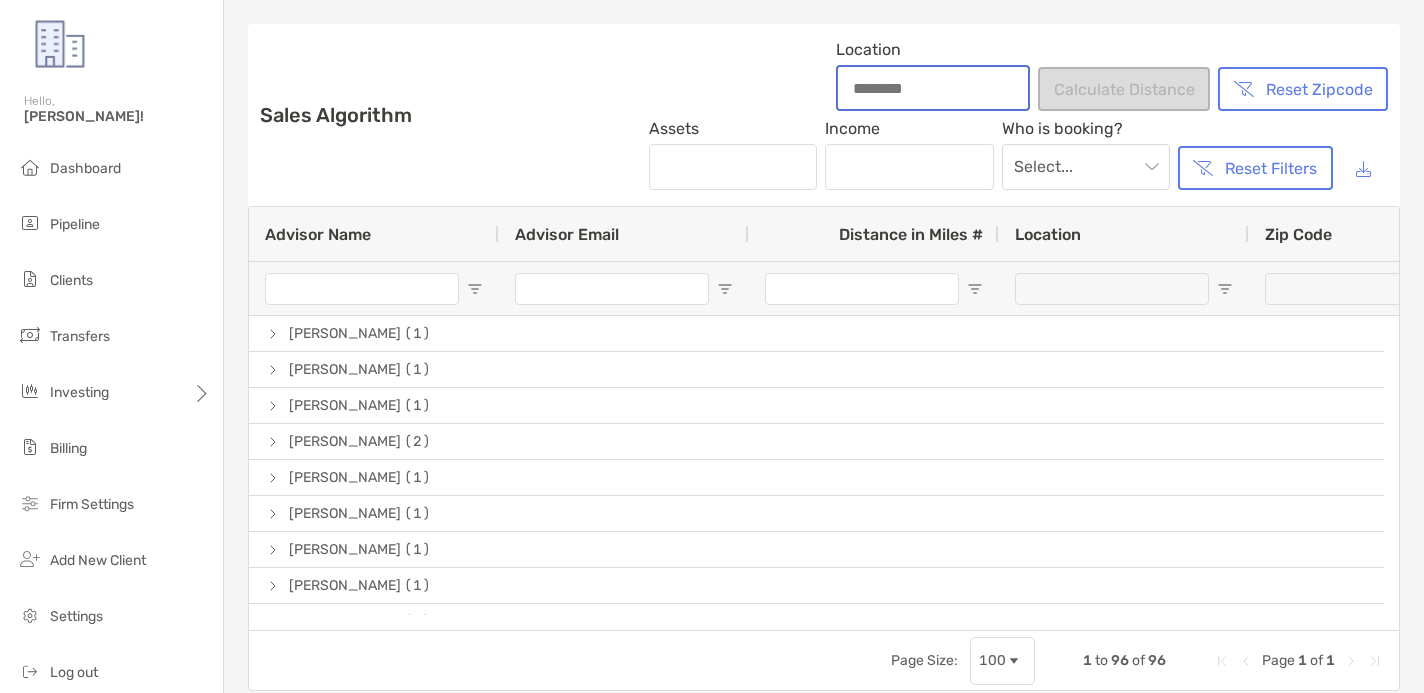 click on "Location" at bounding box center [933, 88] 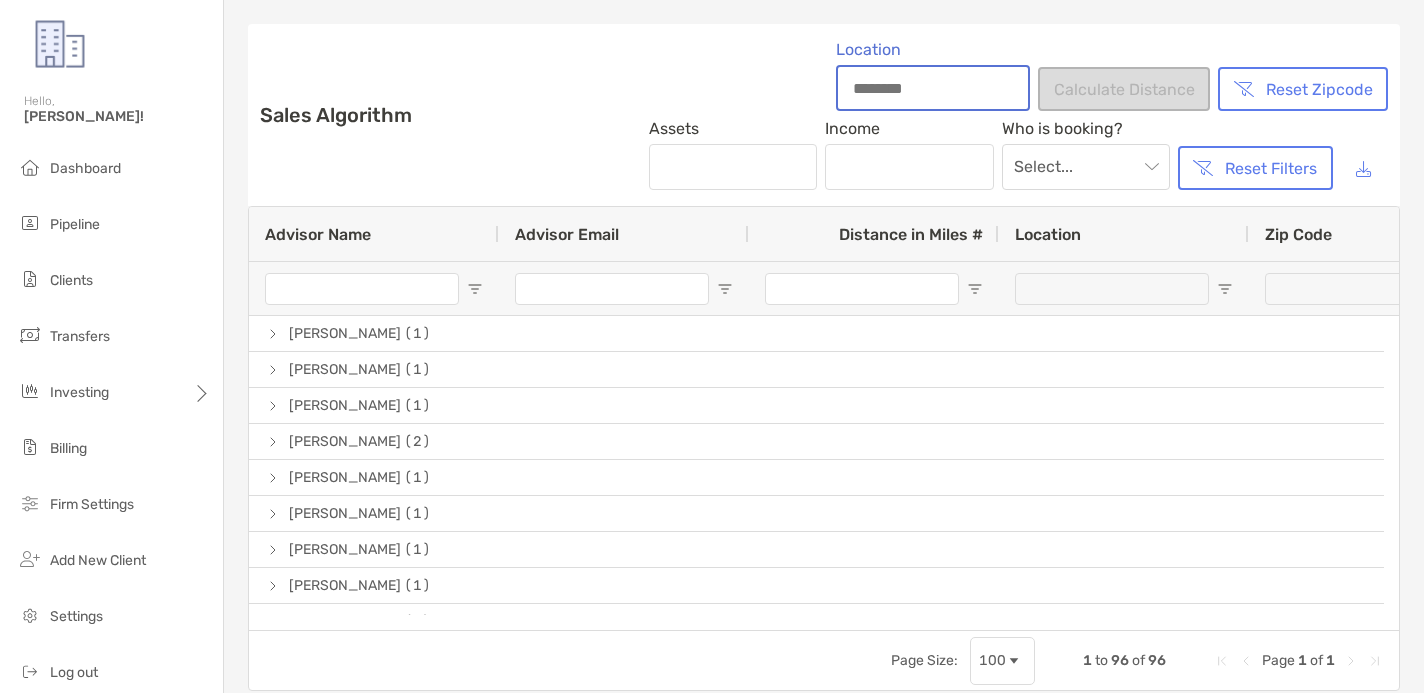 click on "Location" at bounding box center [933, 88] 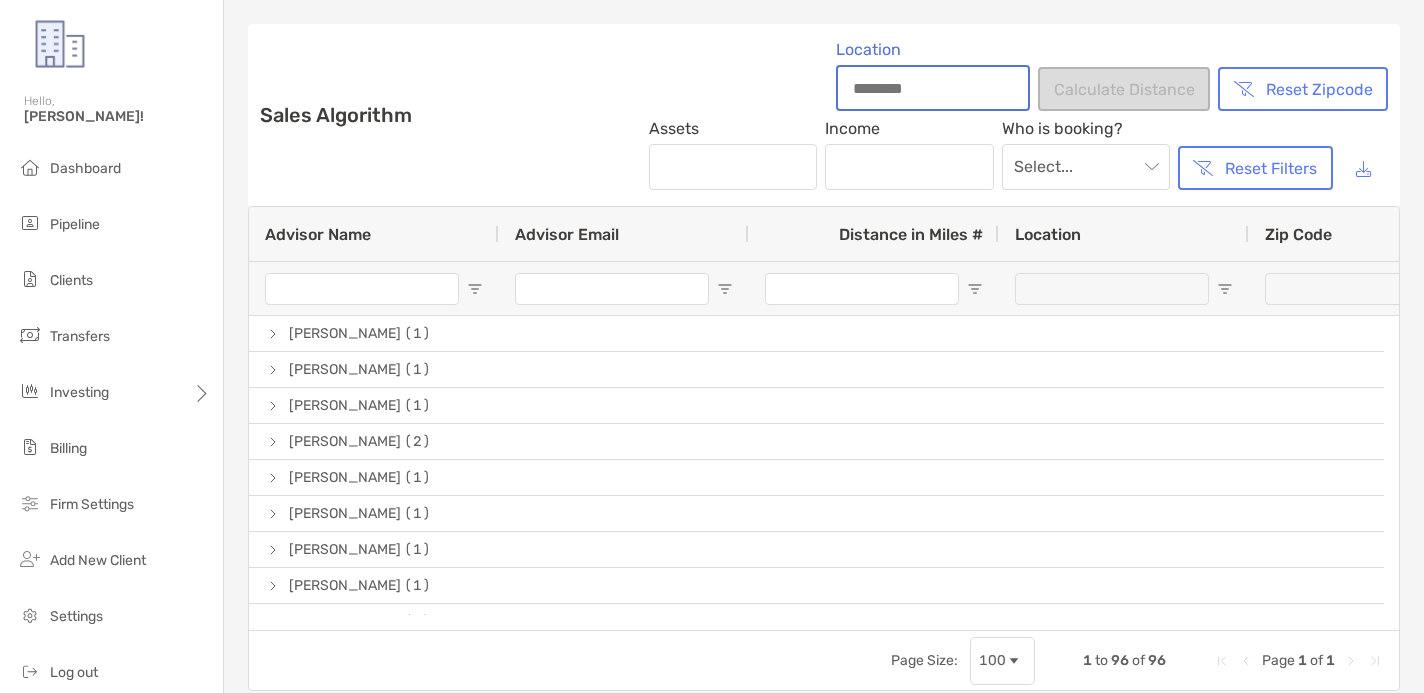 click on "Location" at bounding box center [933, 88] 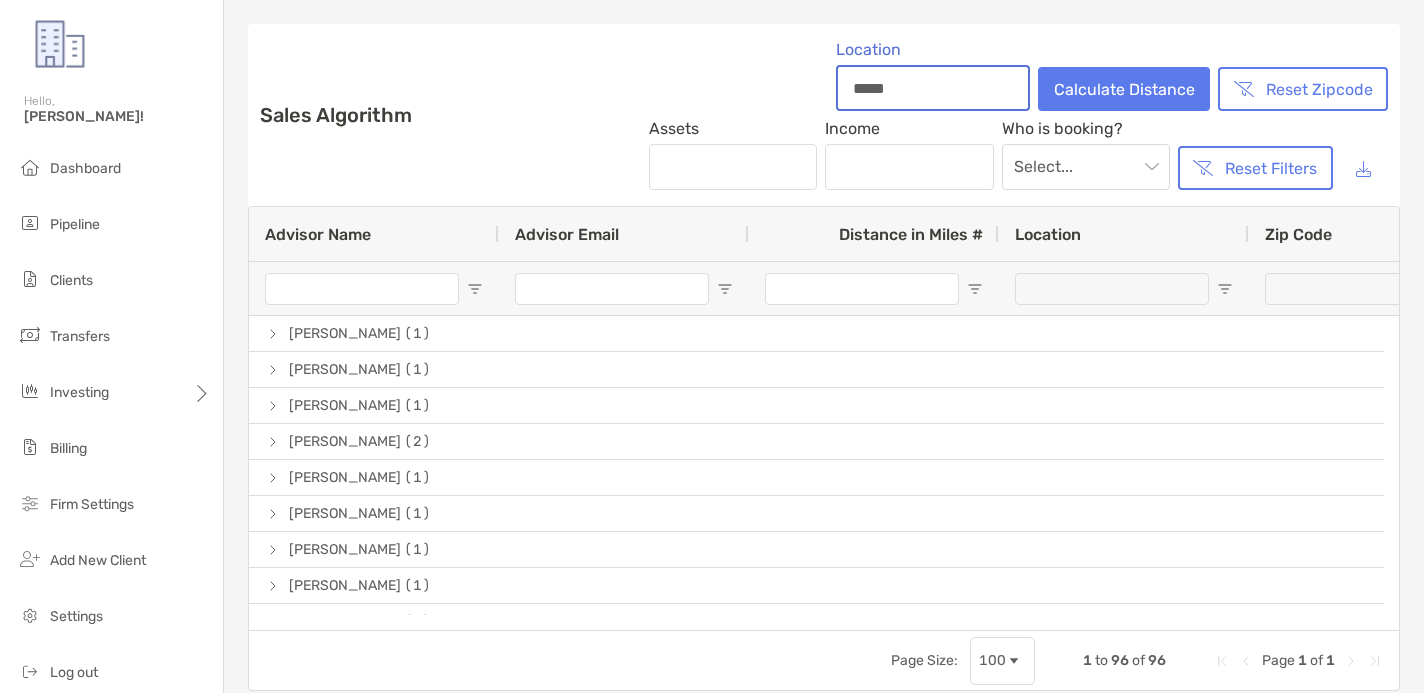 type on "*****" 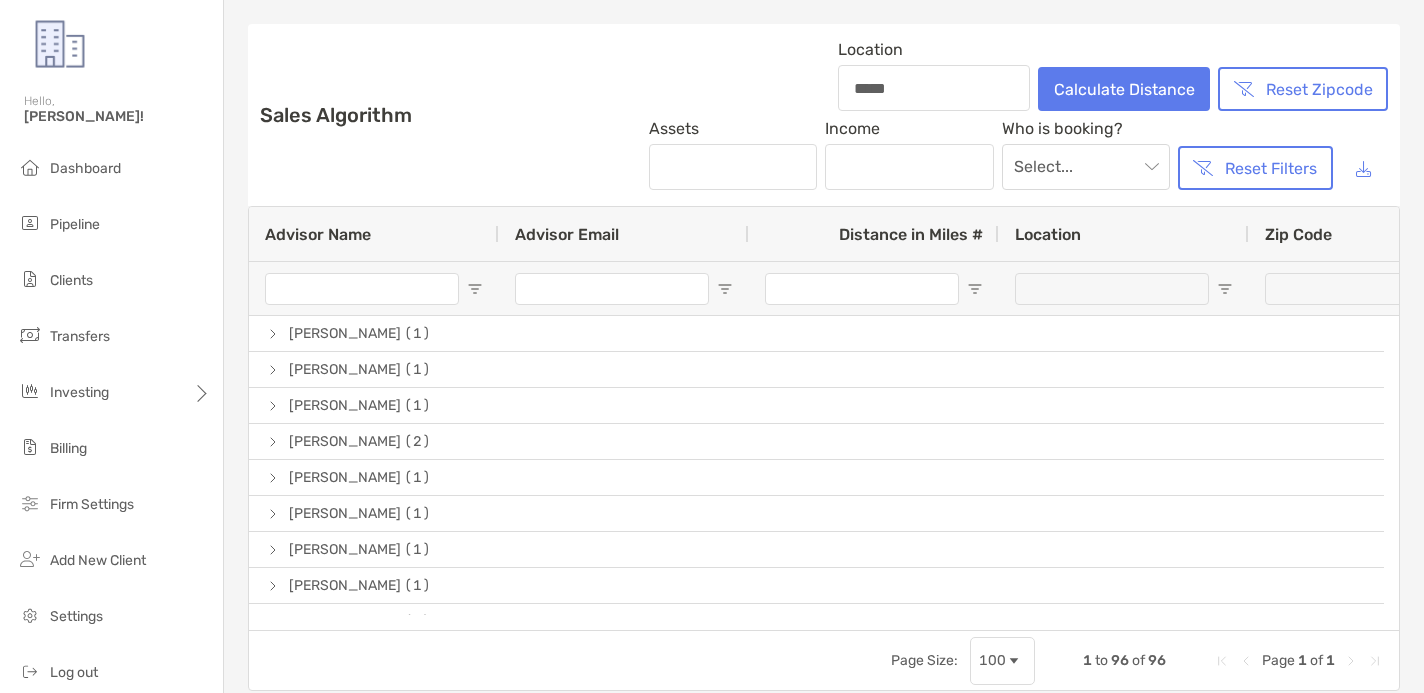 click on "Location ***** Calculate Distance Reset Zipcode" at bounding box center [1113, 75] 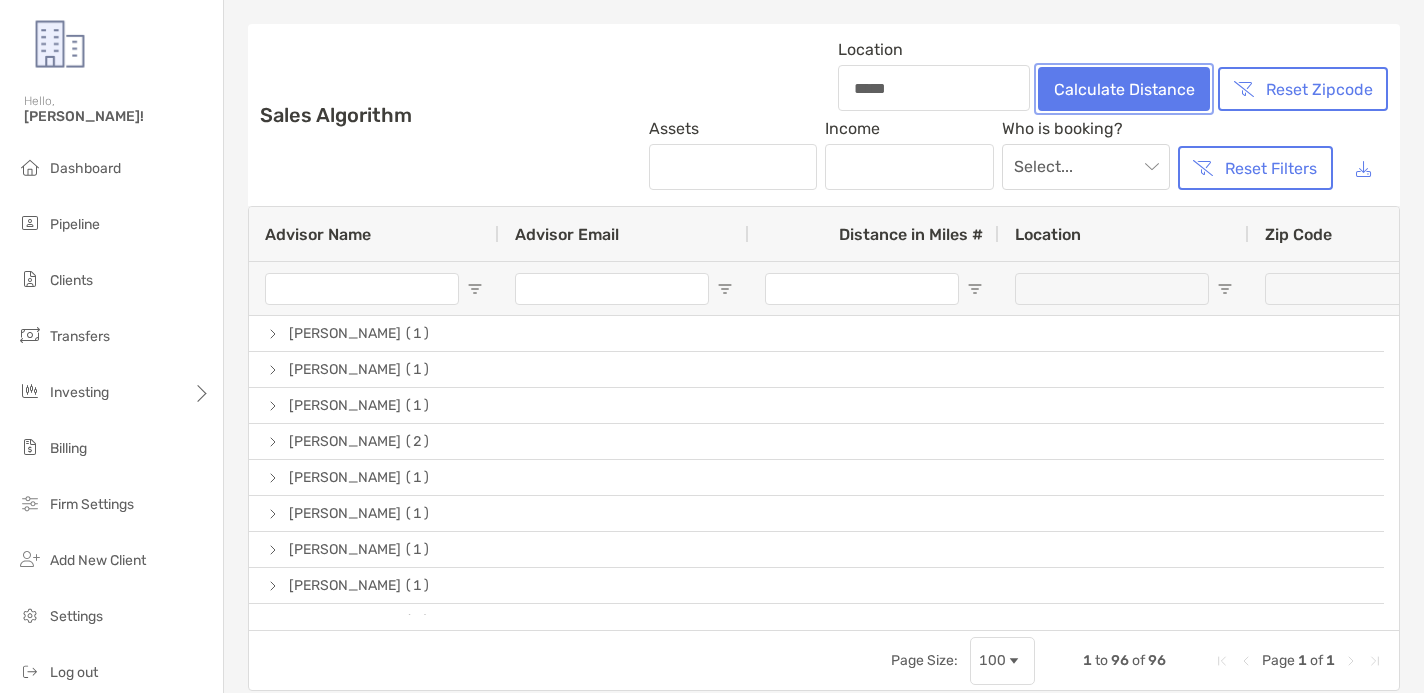 click on "Calculate Distance" at bounding box center [1124, 89] 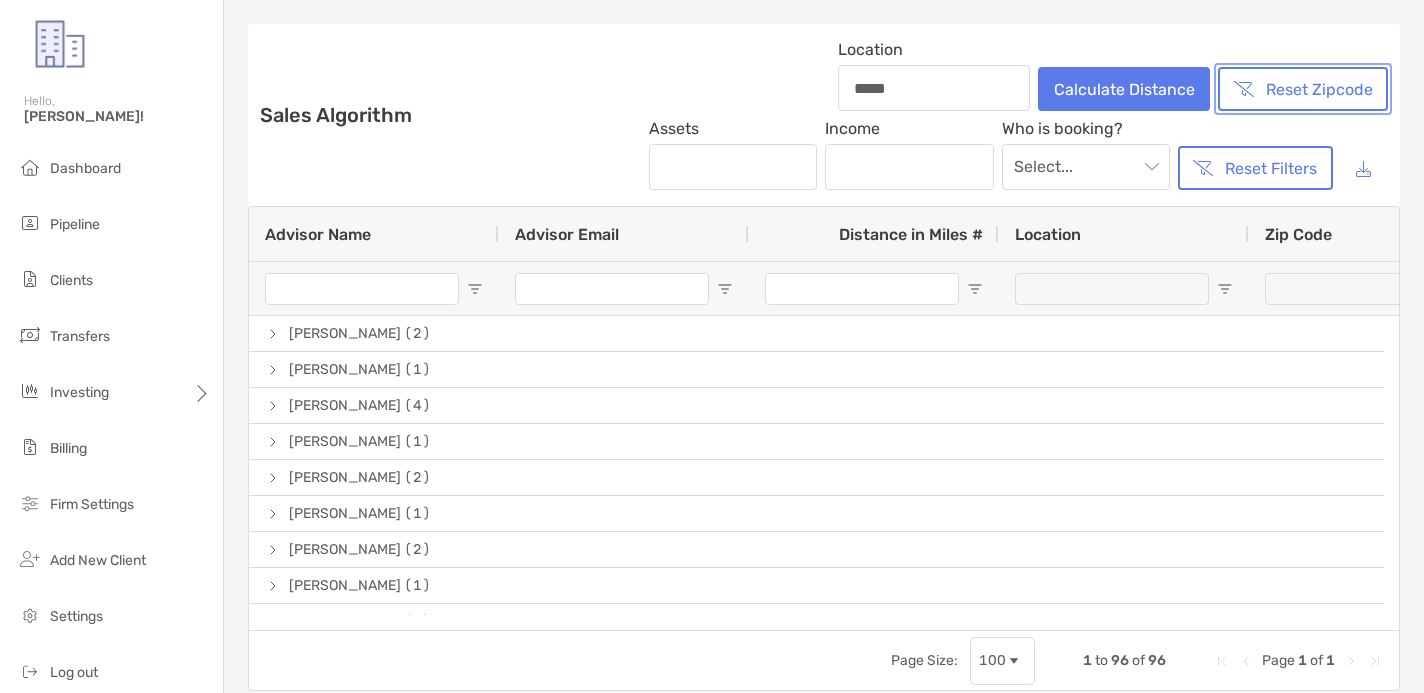 click on "Reset Zipcode" at bounding box center [1303, 89] 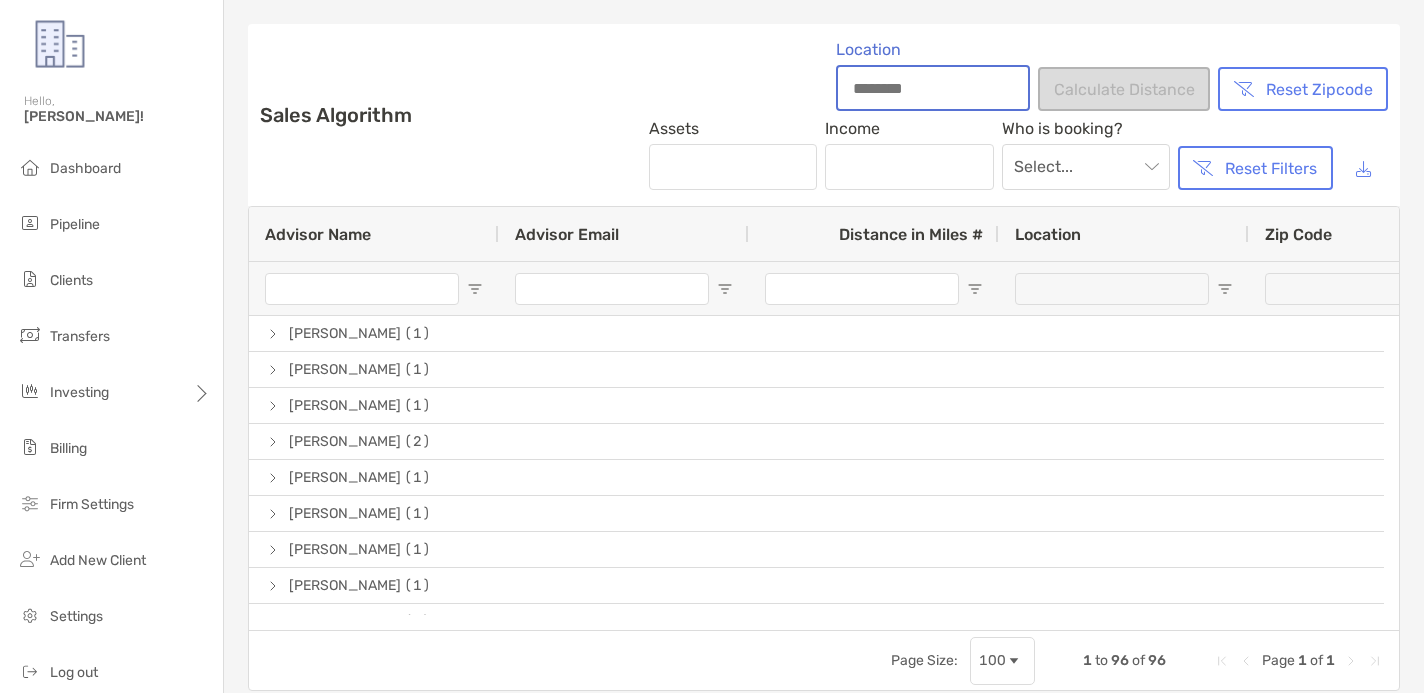 drag, startPoint x: 844, startPoint y: 90, endPoint x: 768, endPoint y: 78, distance: 76.941536 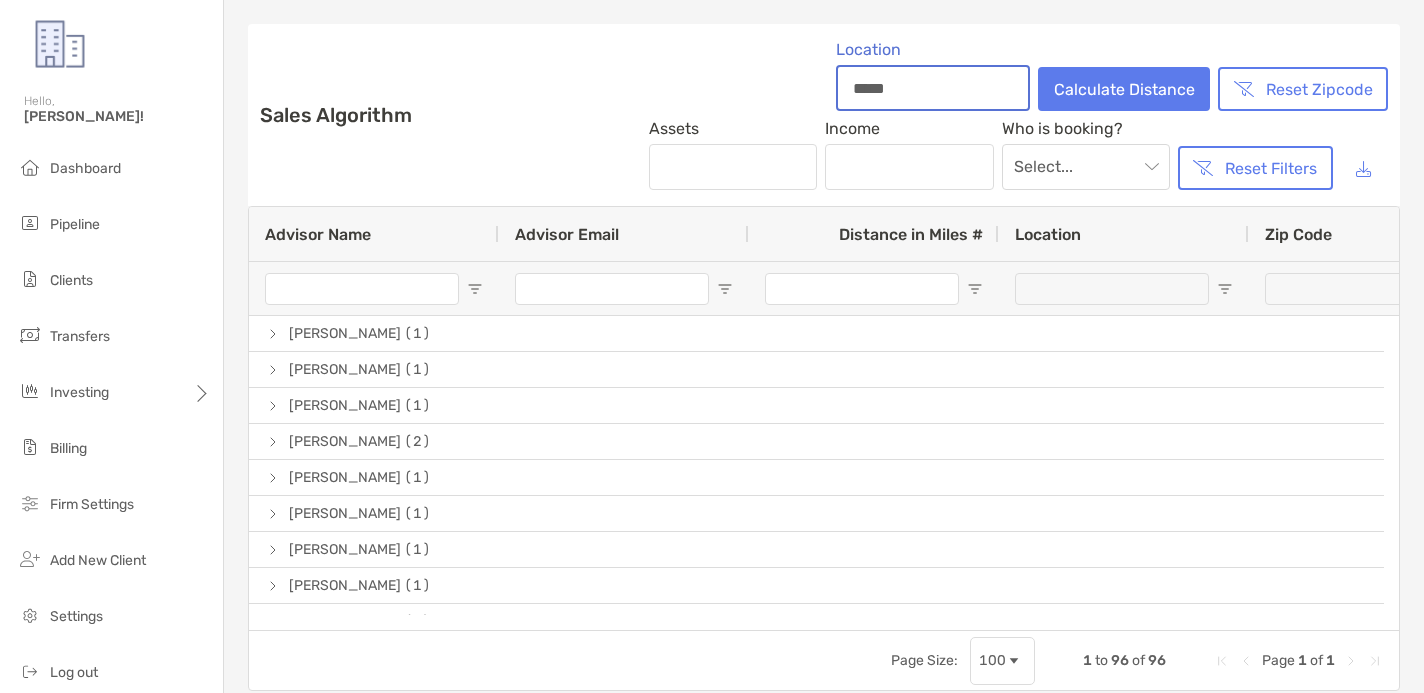 type on "*****" 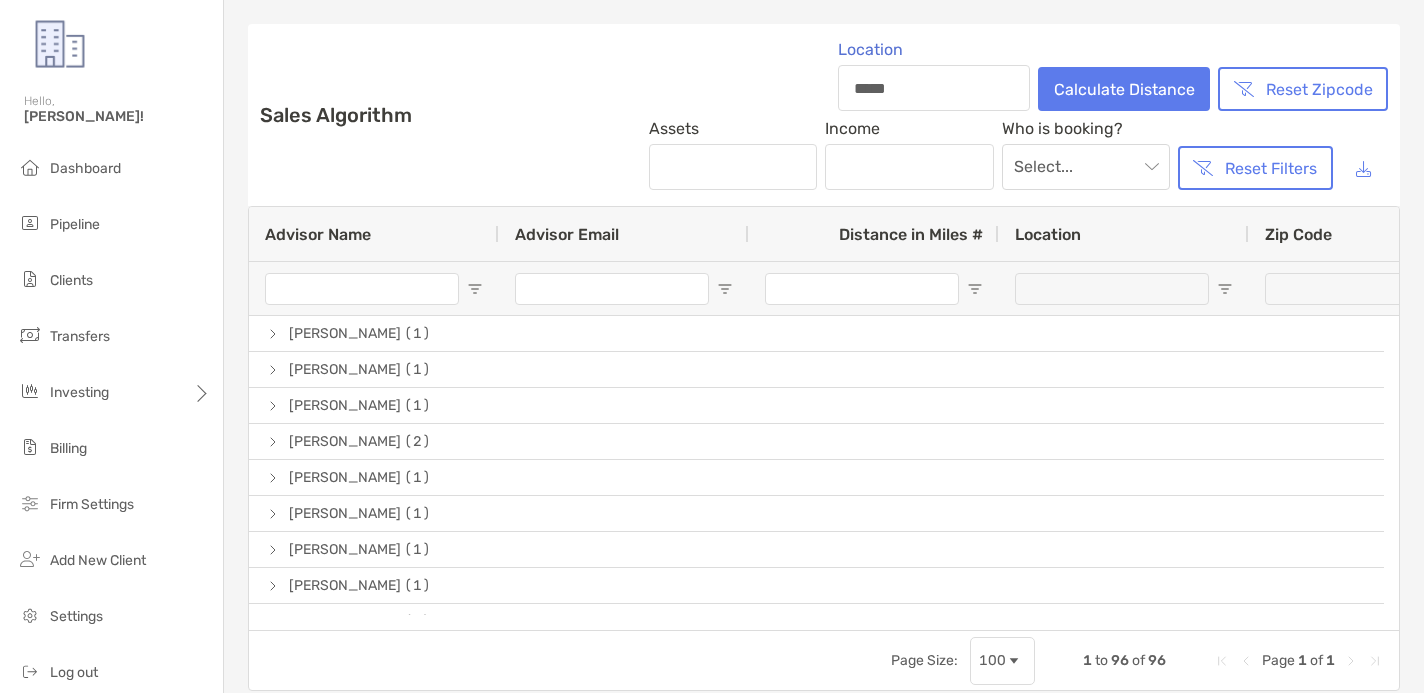 click on "Location ***** Calculate Distance Reset Zipcode" at bounding box center [1113, 75] 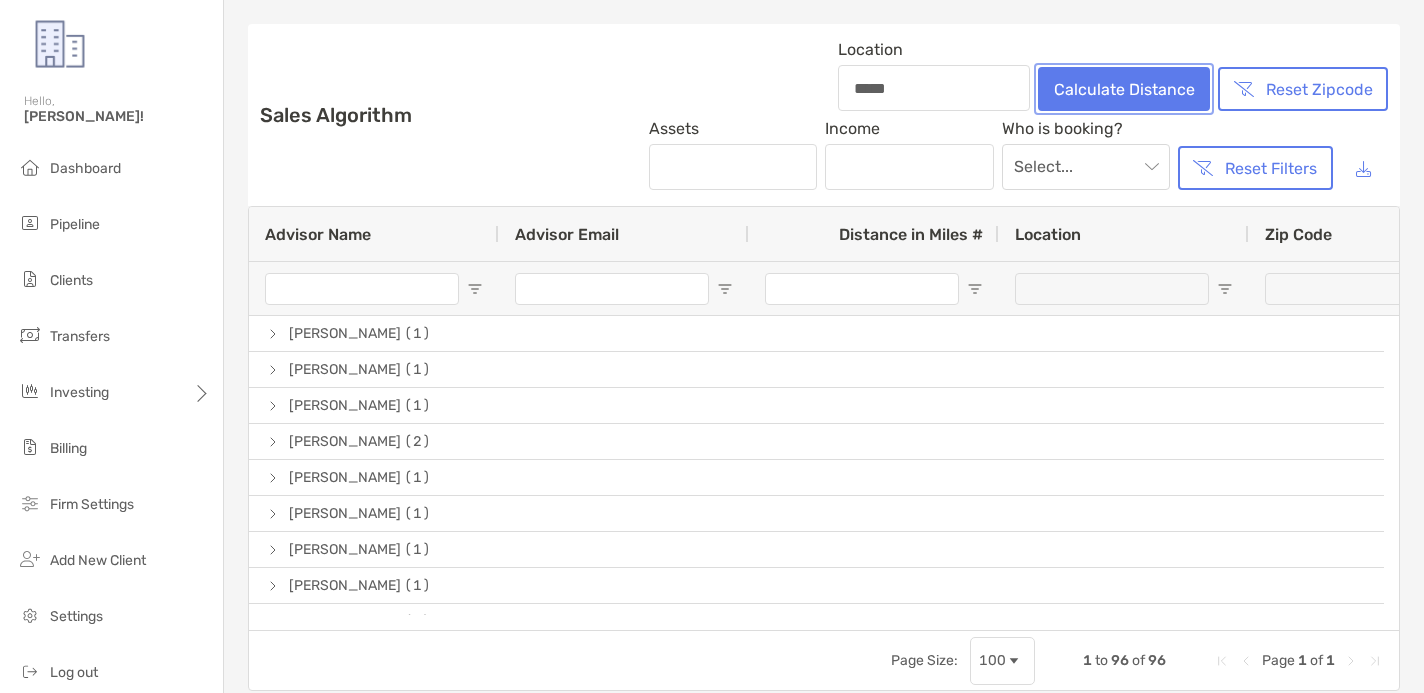 click on "Calculate Distance" at bounding box center (1124, 89) 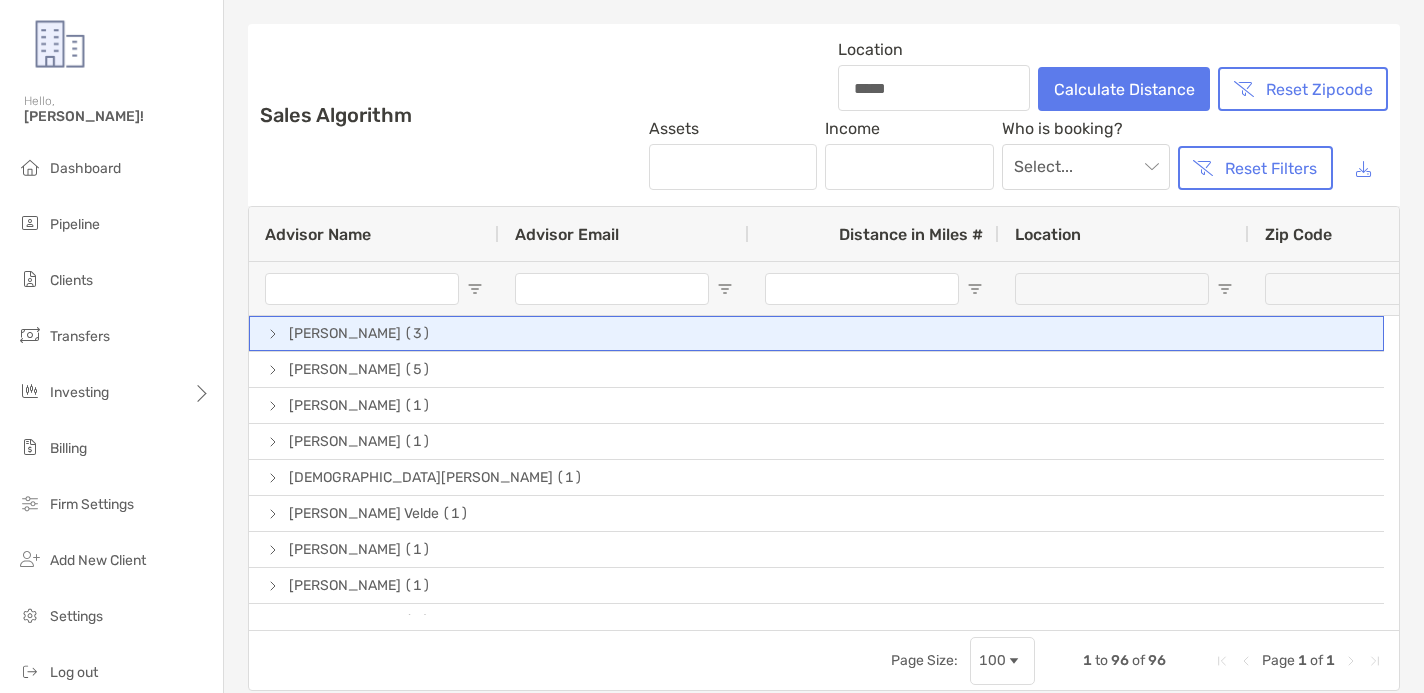 click at bounding box center [273, 334] 